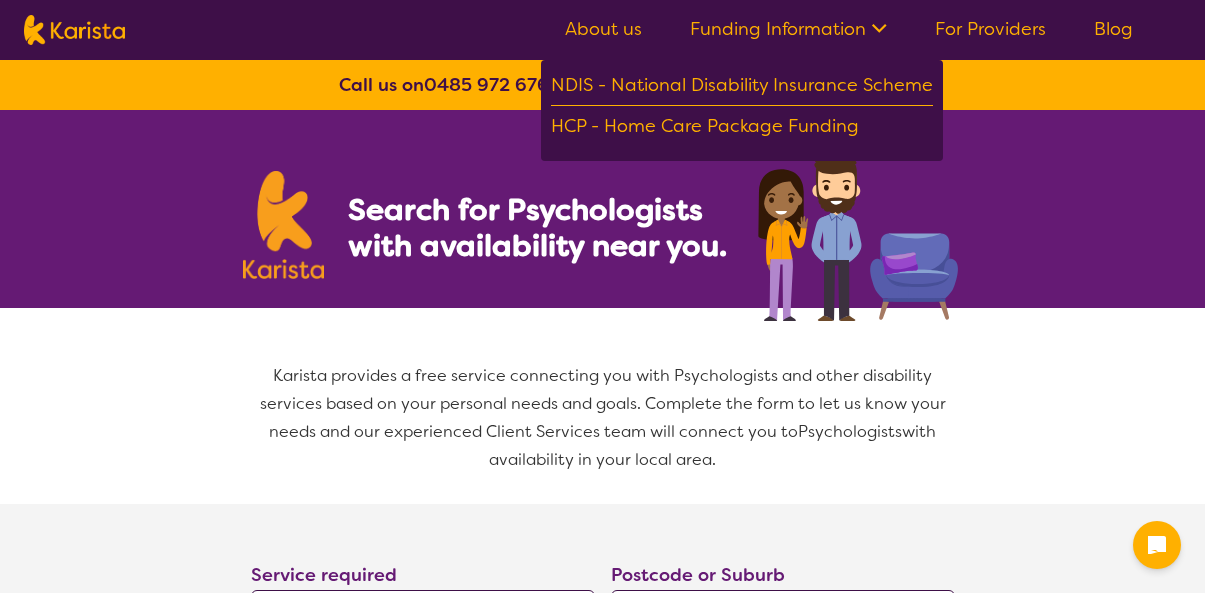 select on "Psychology" 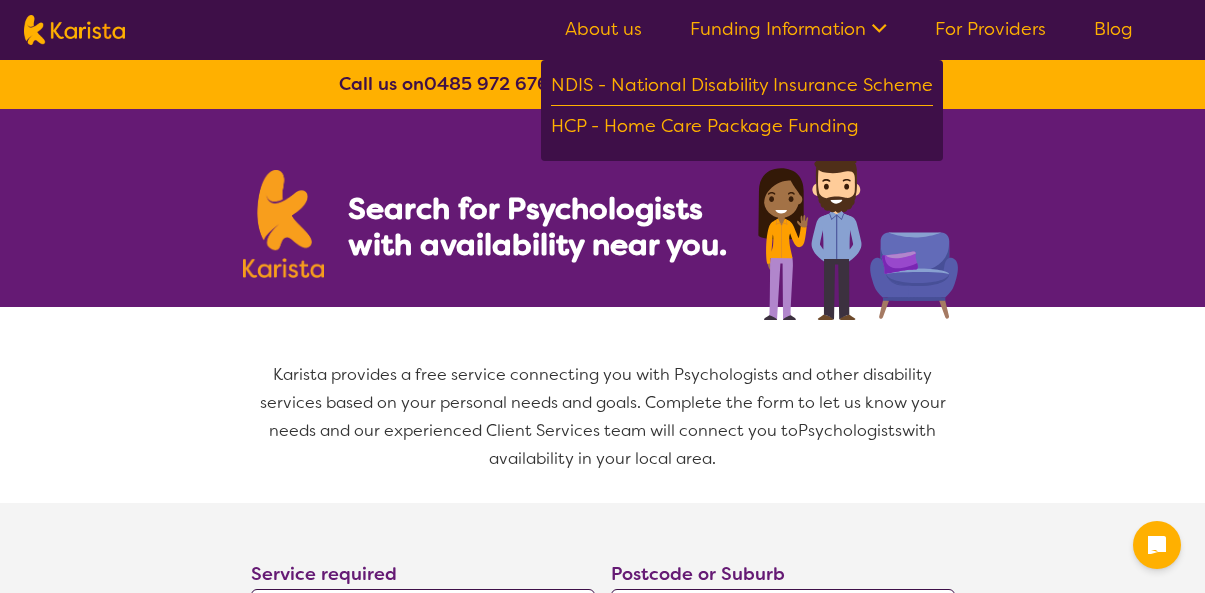 scroll, scrollTop: 1, scrollLeft: 0, axis: vertical 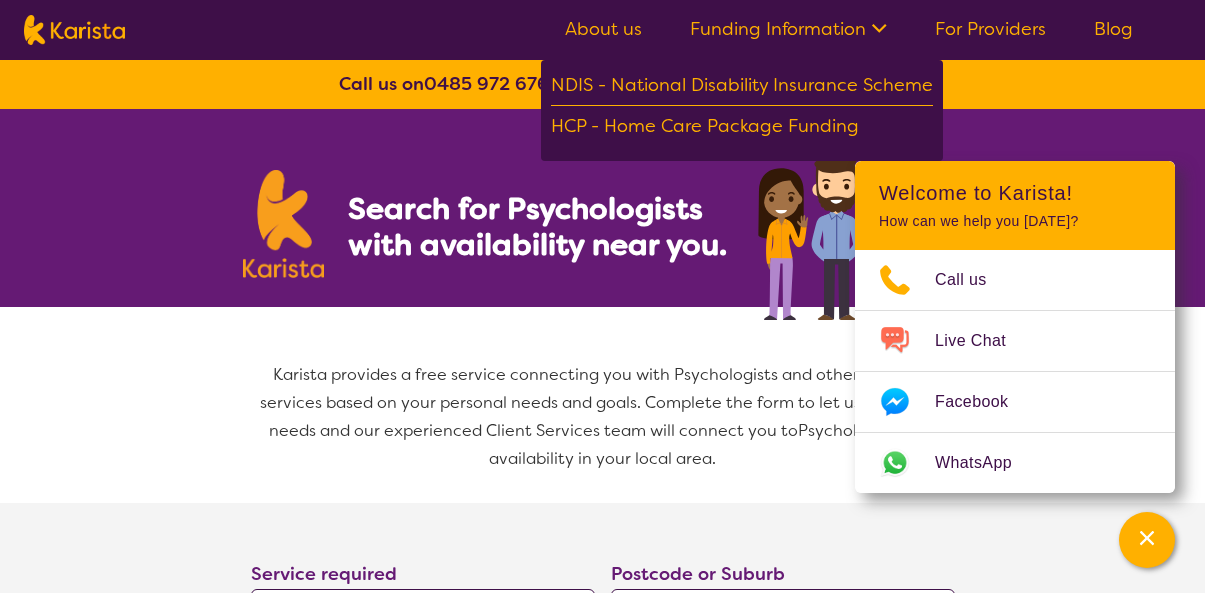 click on "Search for Psychologists with availability near you." at bounding box center [603, 208] 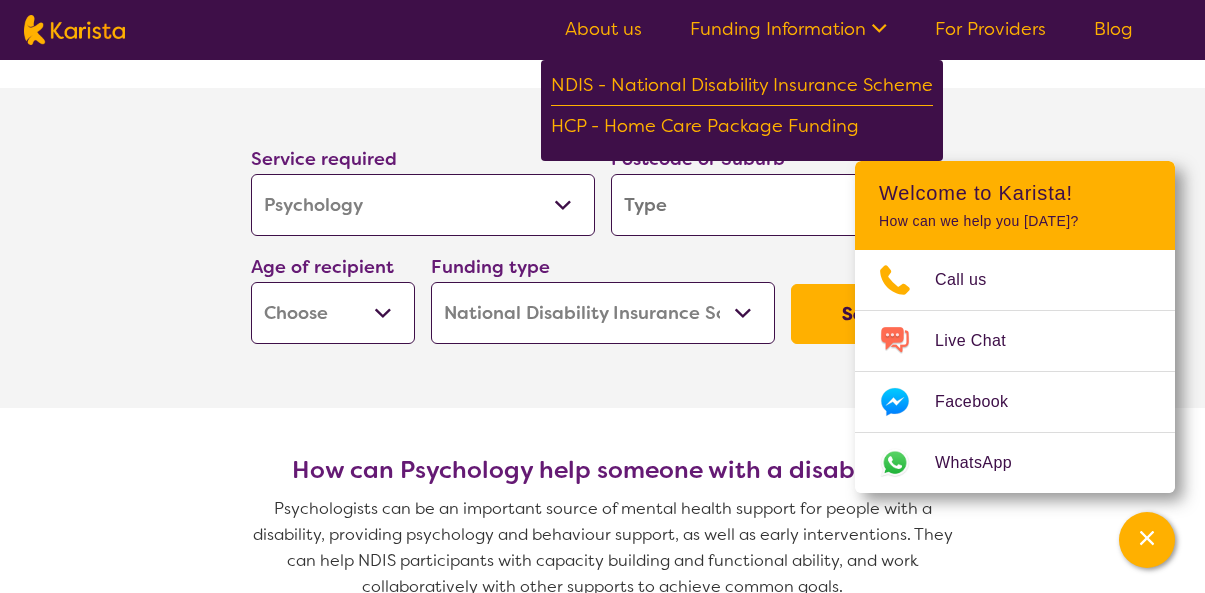 scroll, scrollTop: 442, scrollLeft: 0, axis: vertical 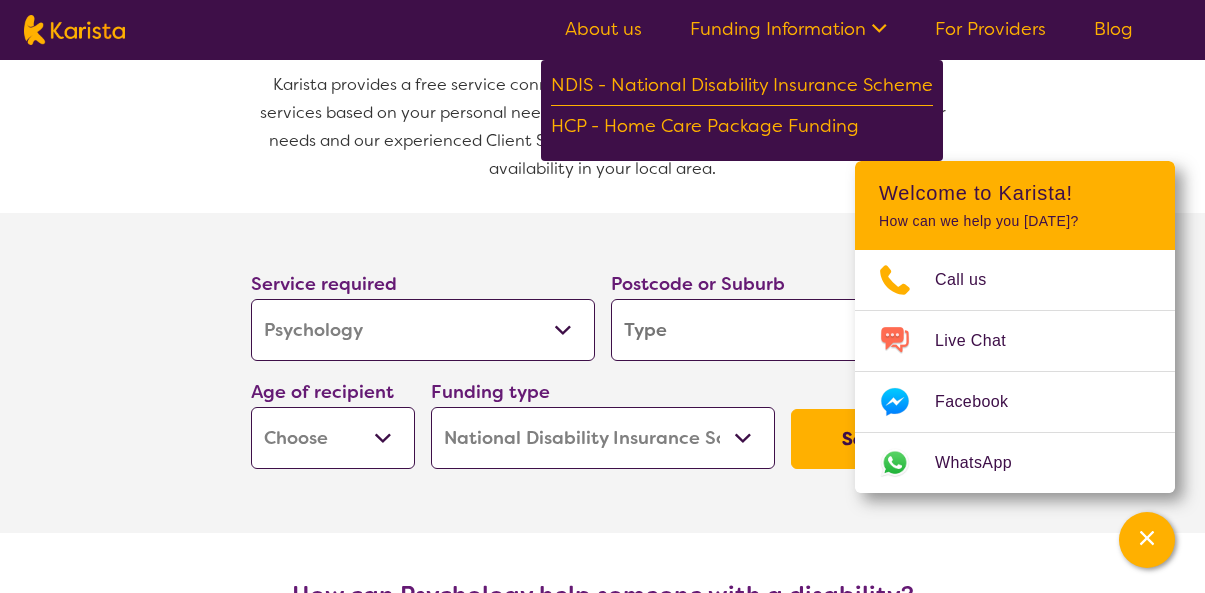 click at bounding box center (783, 330) 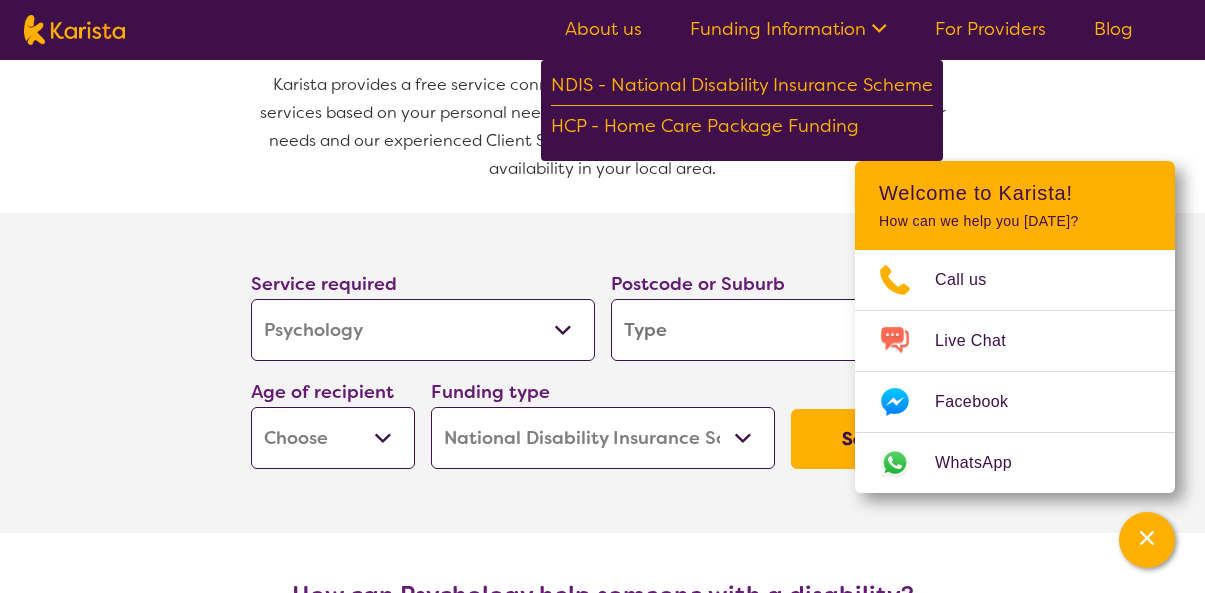 type on "4" 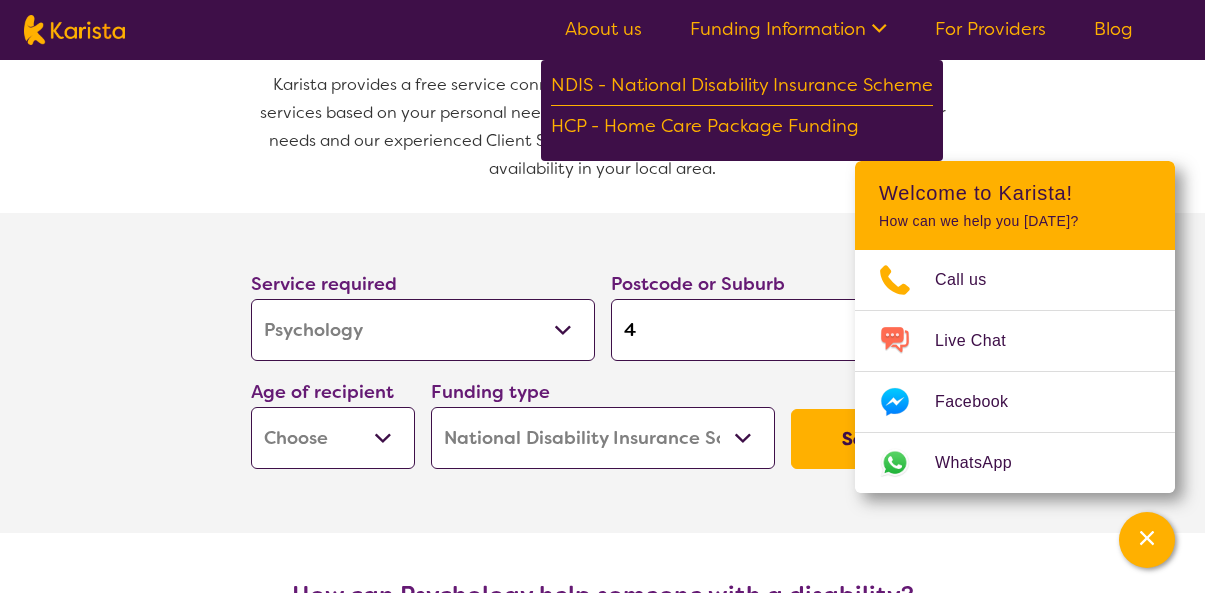 type on "45" 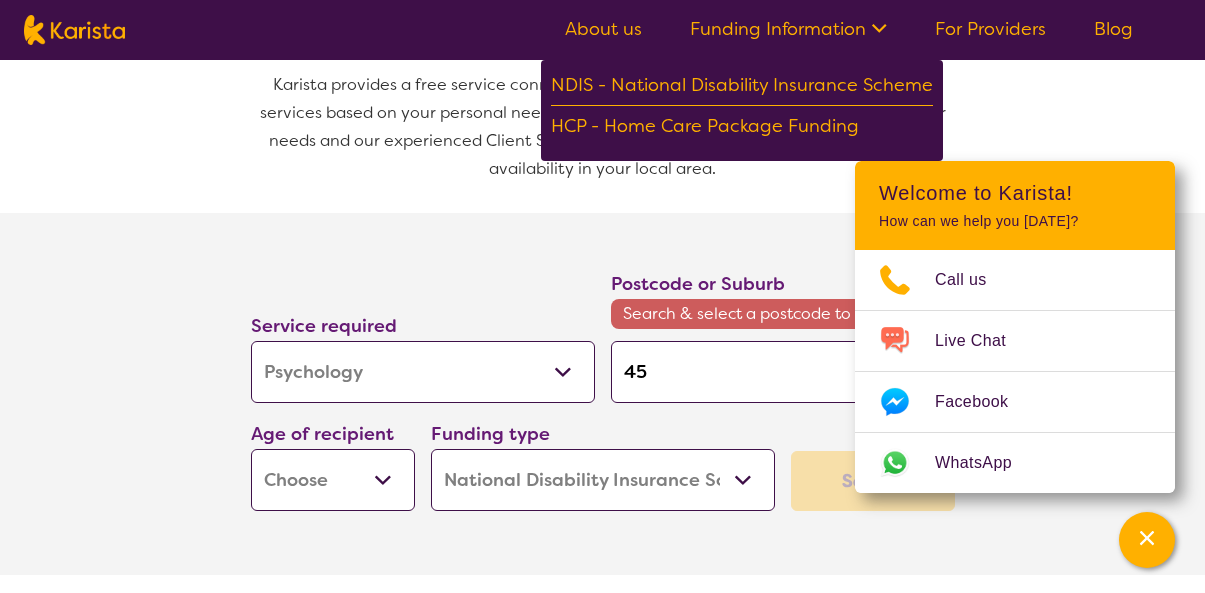 type on "450" 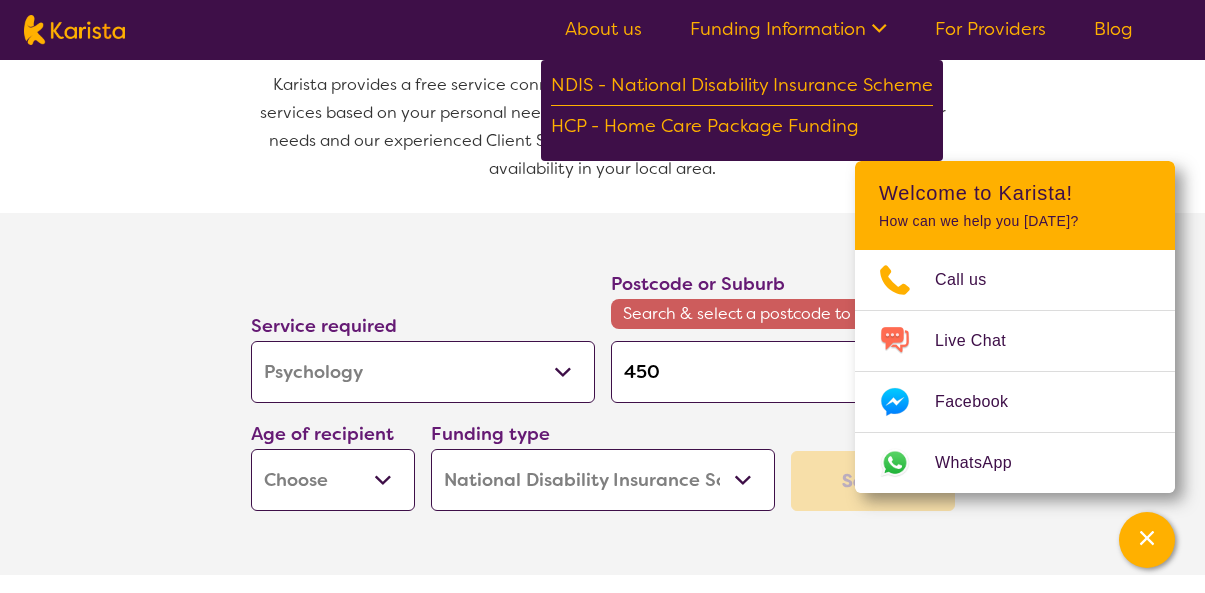 type on "4505" 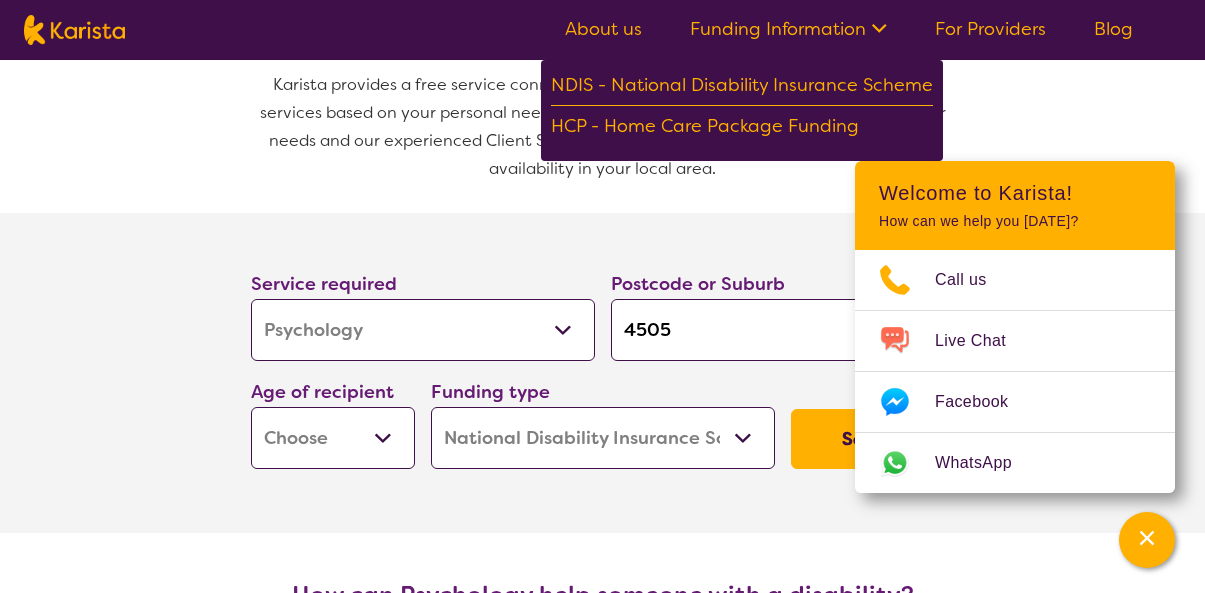 type on "4505" 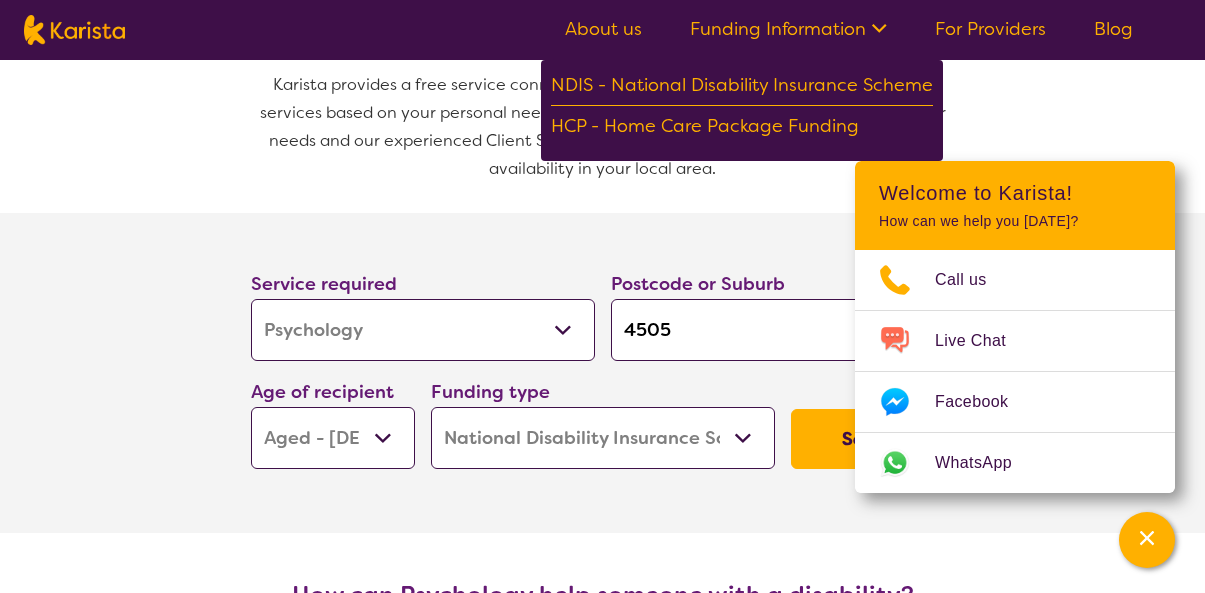 select on "AG" 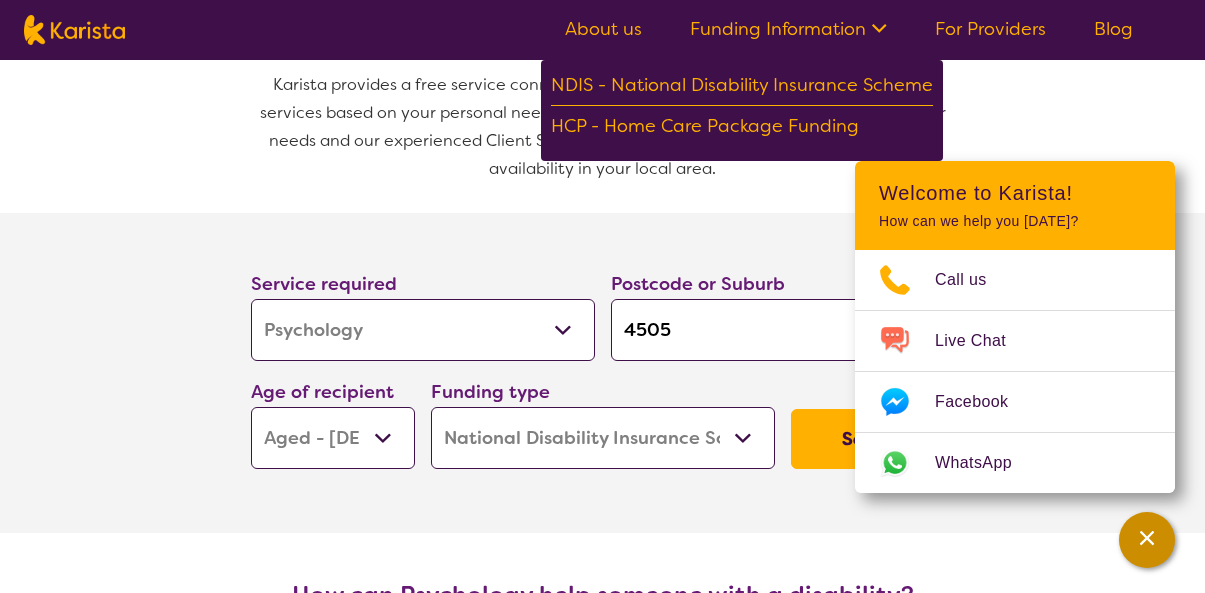 click 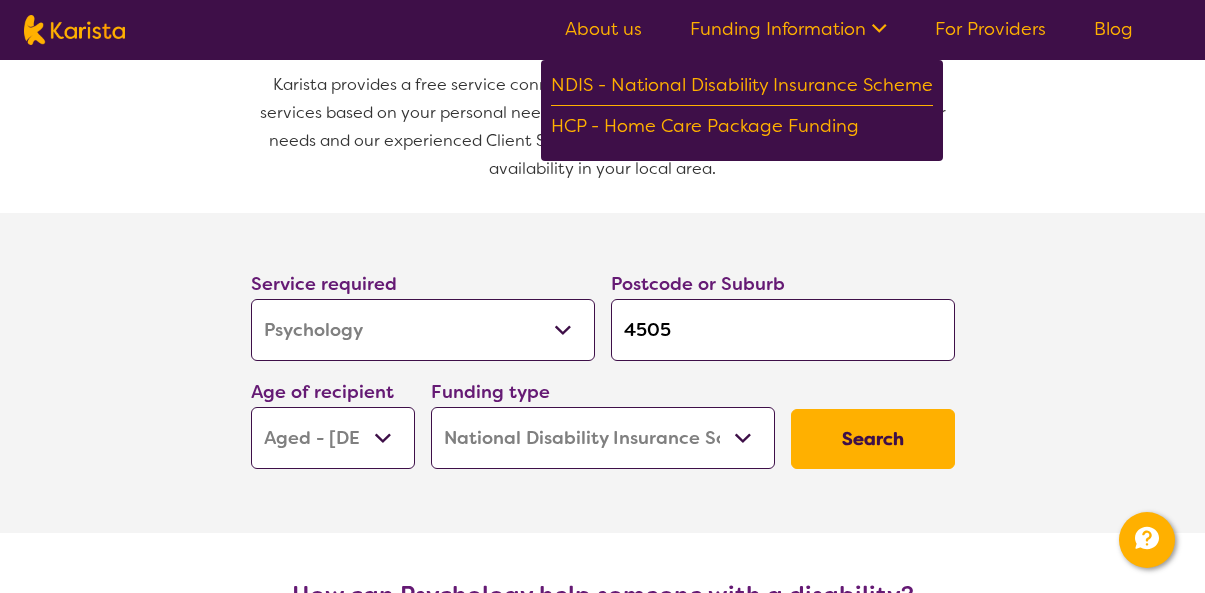 click on "Search" at bounding box center (873, 439) 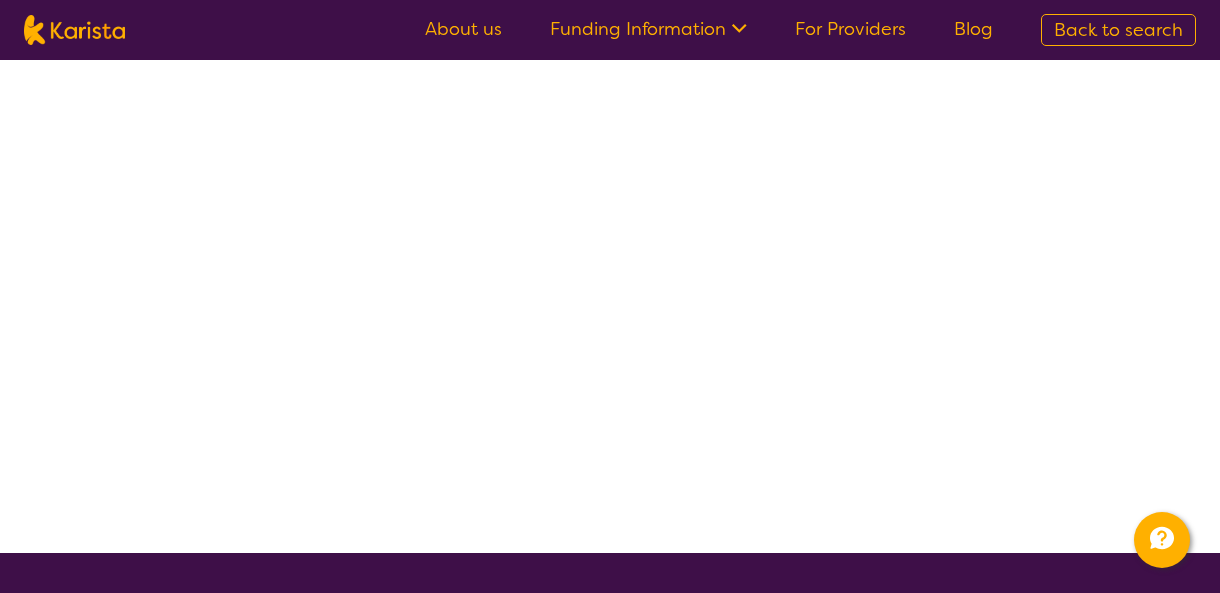 scroll, scrollTop: 0, scrollLeft: 0, axis: both 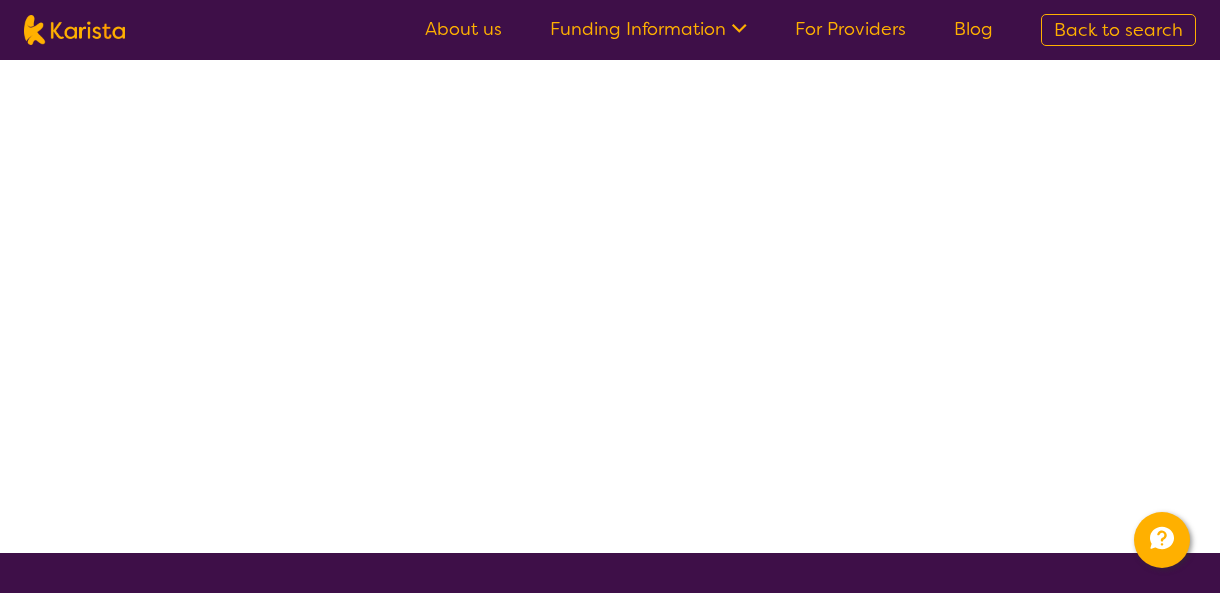 click at bounding box center [610, 306] 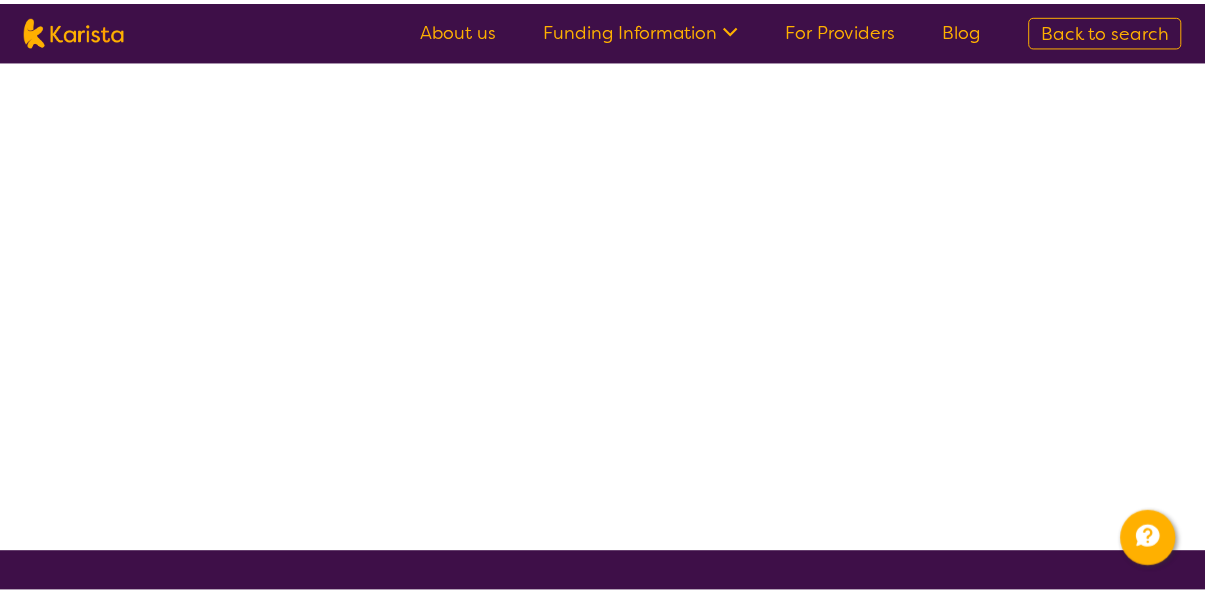 scroll, scrollTop: 0, scrollLeft: 0, axis: both 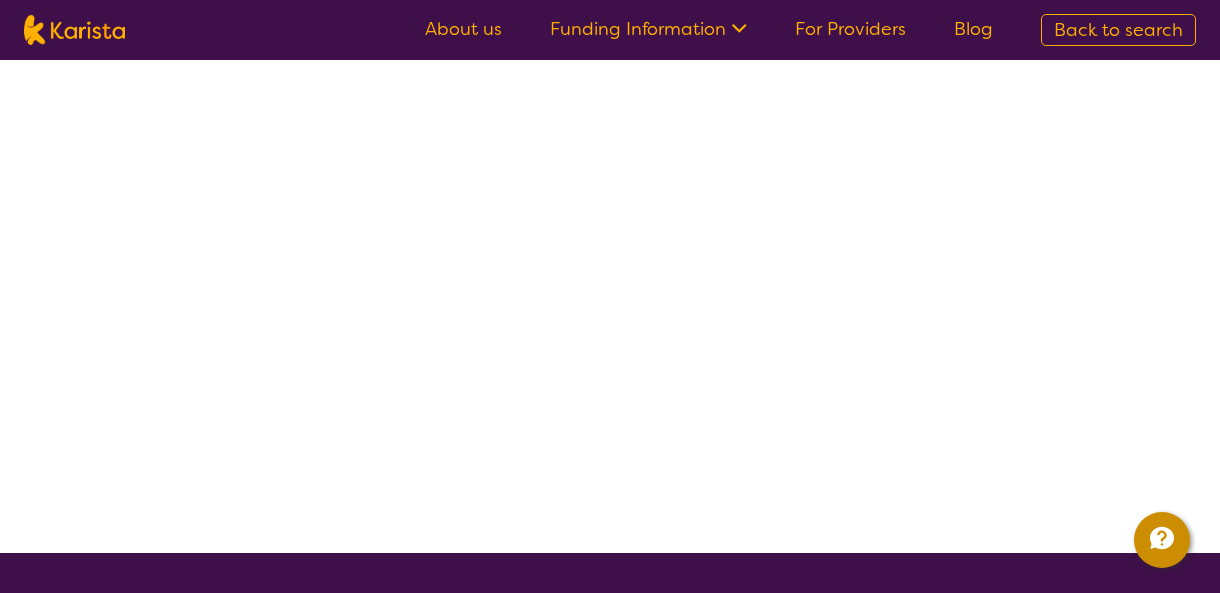 click 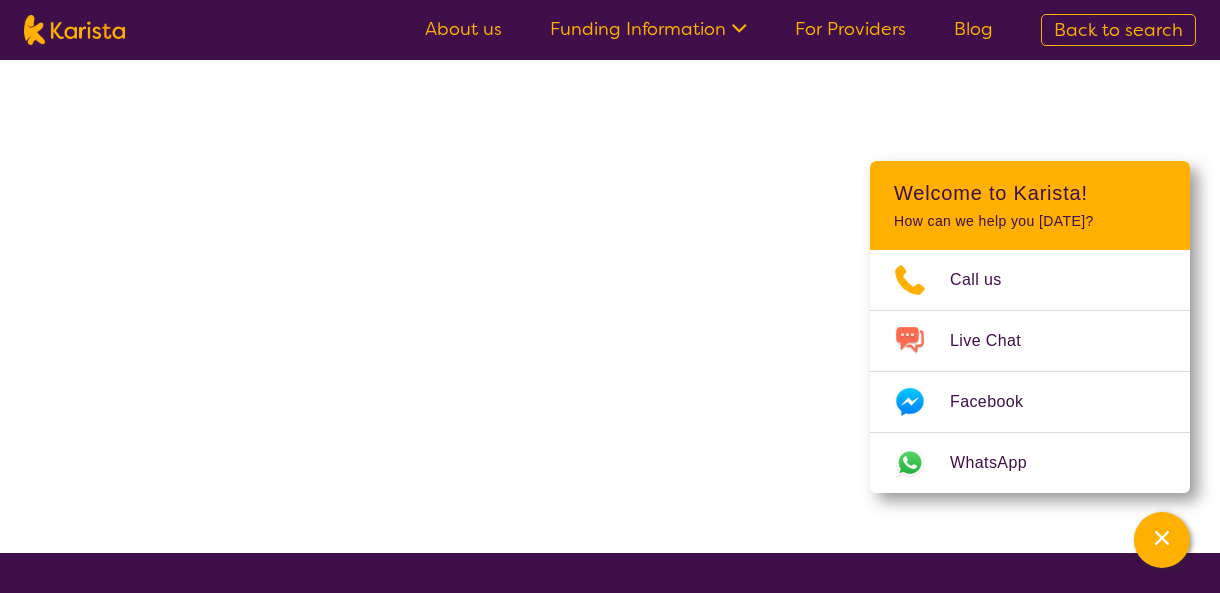 click at bounding box center (610, 306) 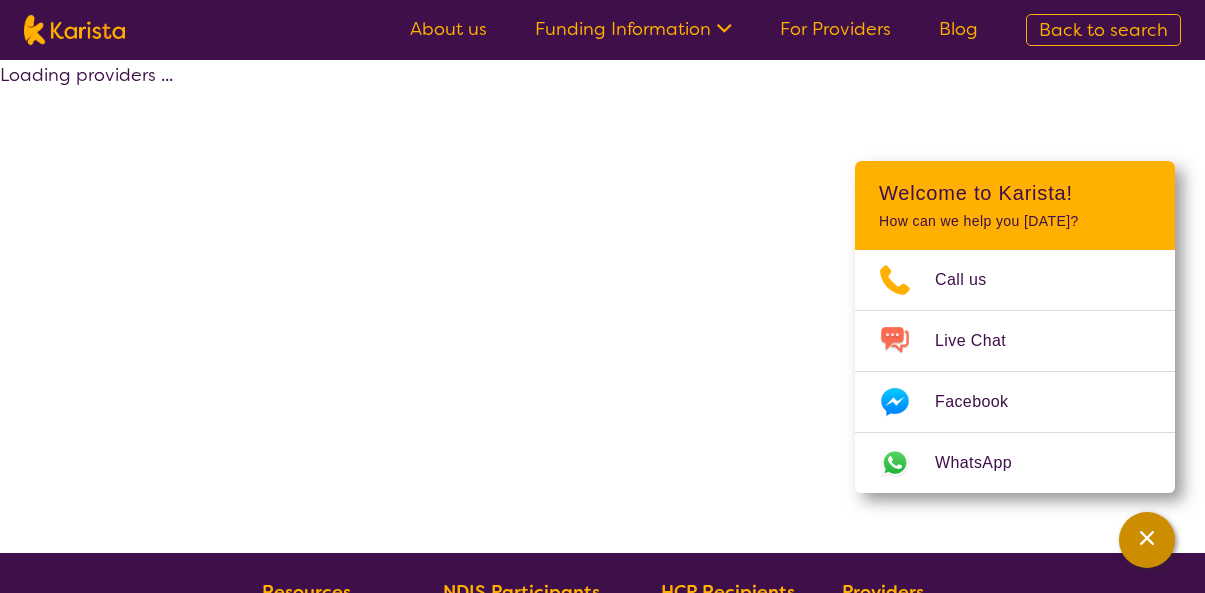 click 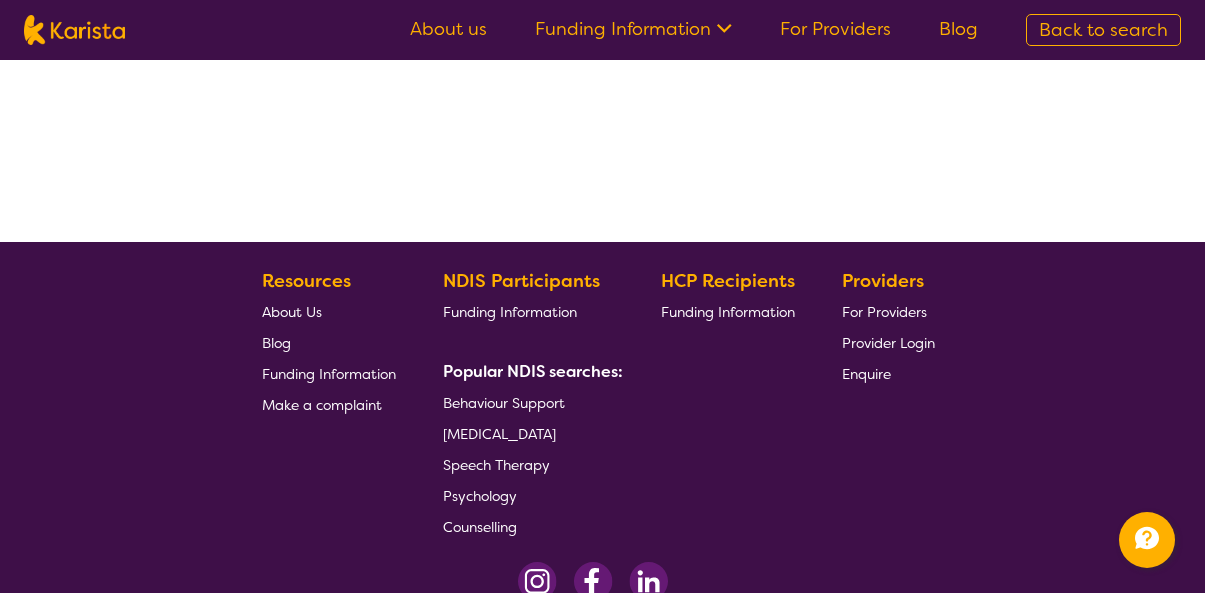 scroll, scrollTop: 347, scrollLeft: 0, axis: vertical 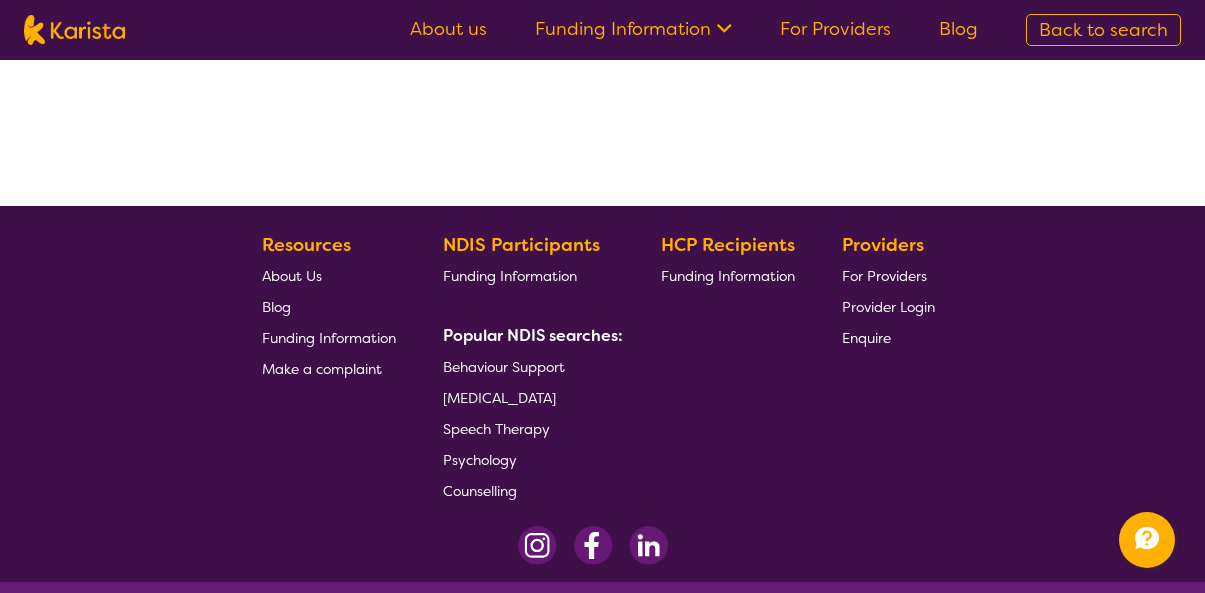click on "Speech Therapy" at bounding box center (496, 429) 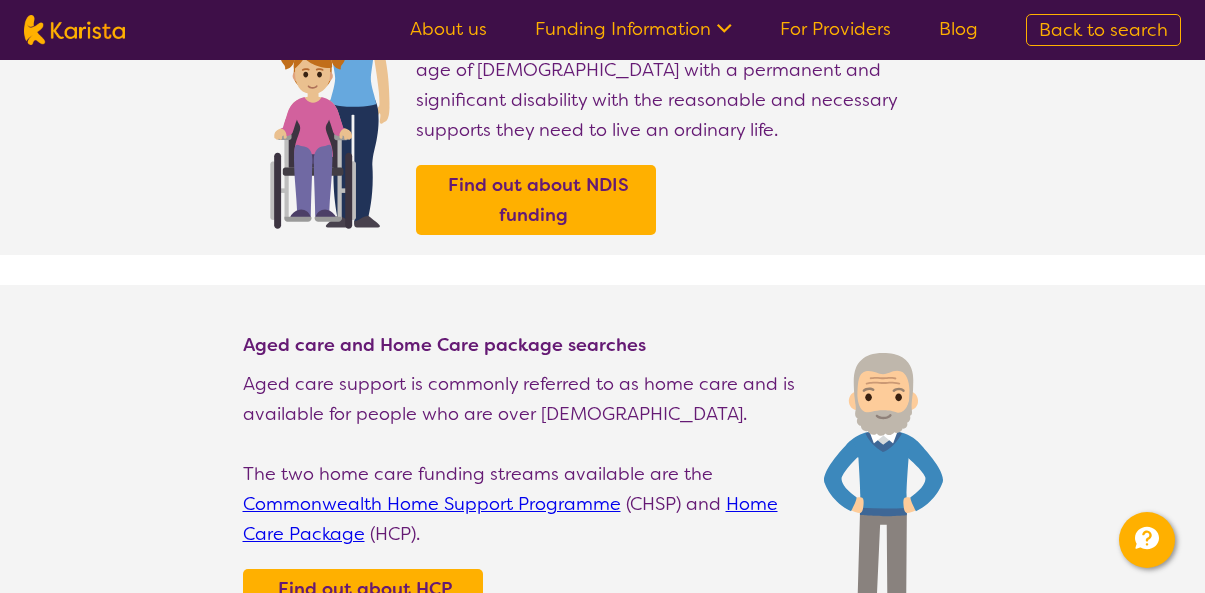 click on "Aged care and Home Care package searches Aged care support is commonly referred to as home care and is available for people who are over [DEMOGRAPHIC_DATA].   The two home care funding streams available are the   Commonwealth Home Support Programme   (CHSP) and   Home Care Package   (HCP). Find out about HCP funding" at bounding box center (523, 496) 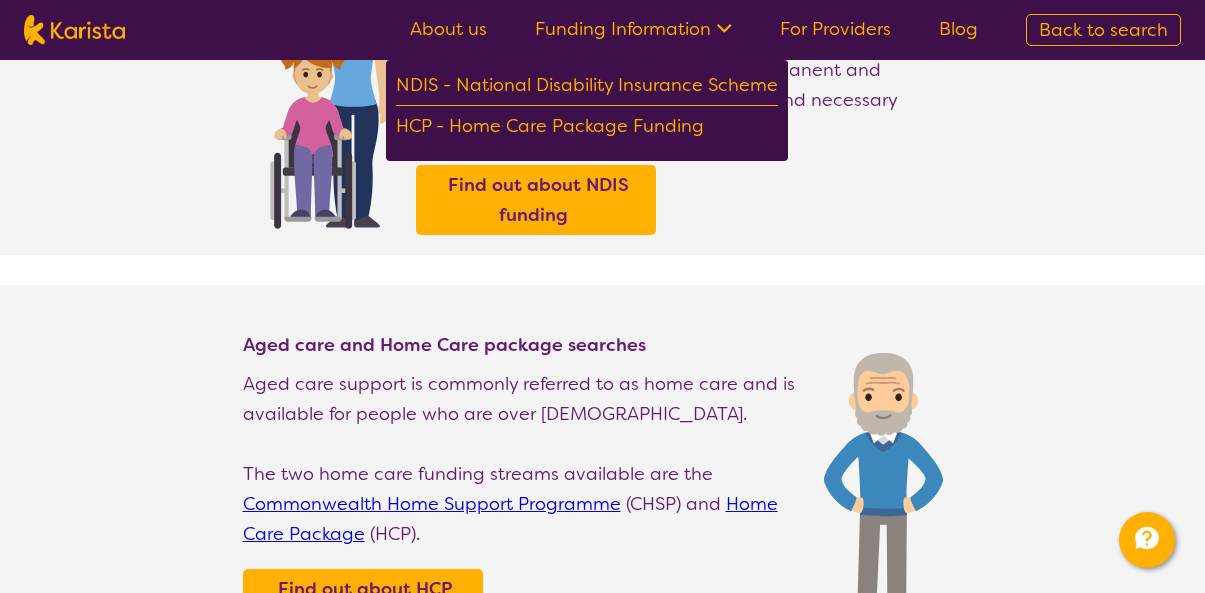 click 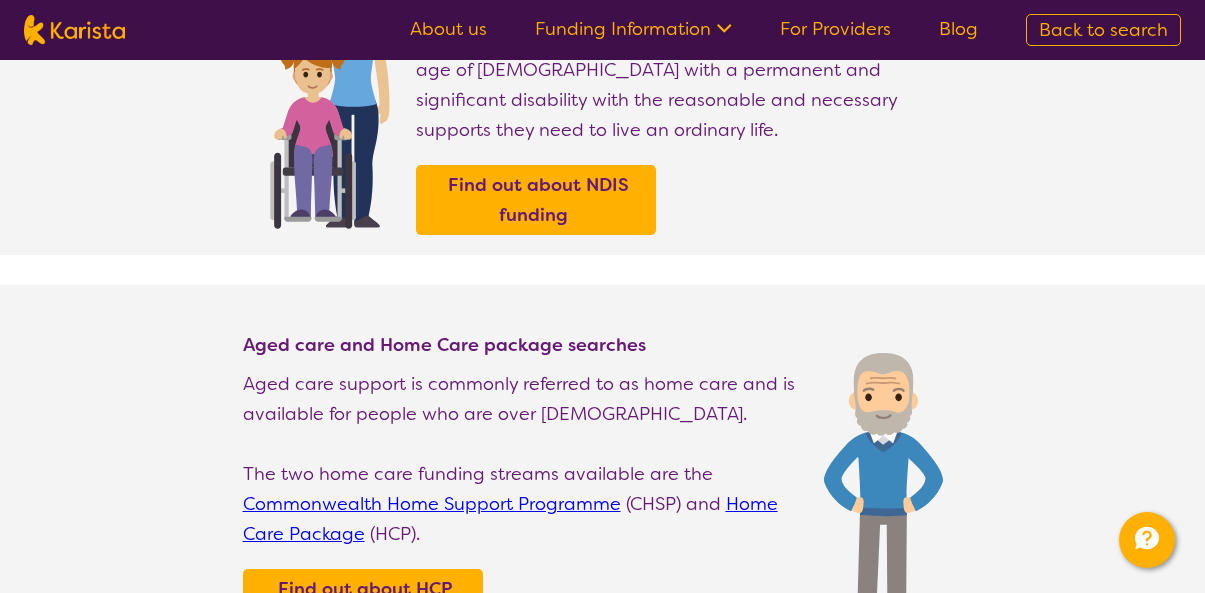 click 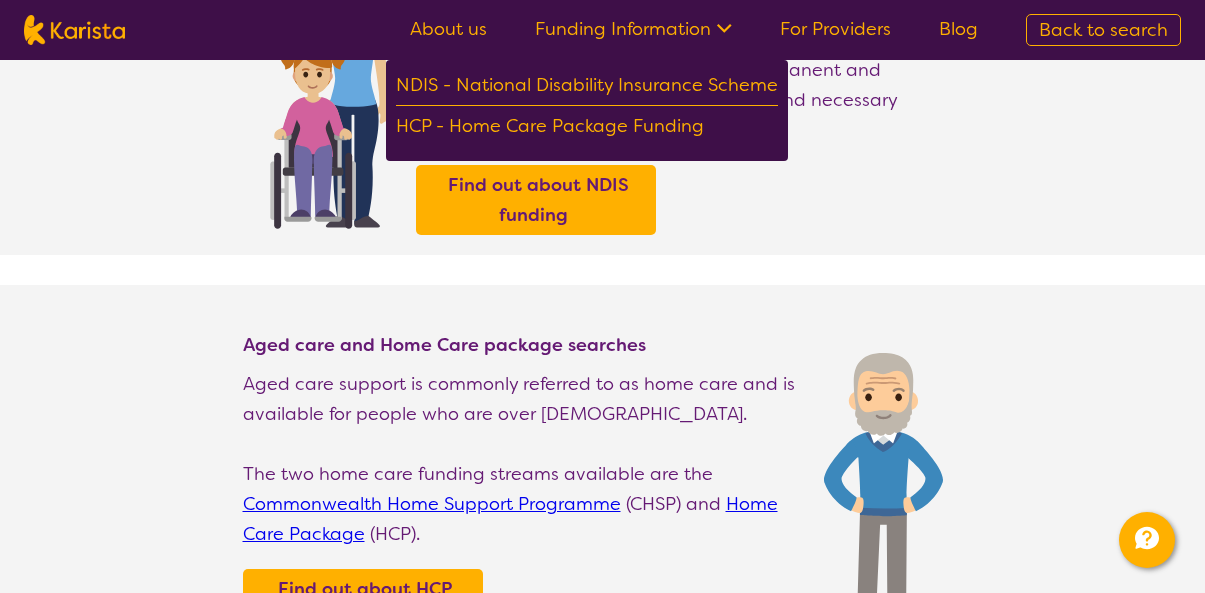 click on "Funding Information" at bounding box center [633, 29] 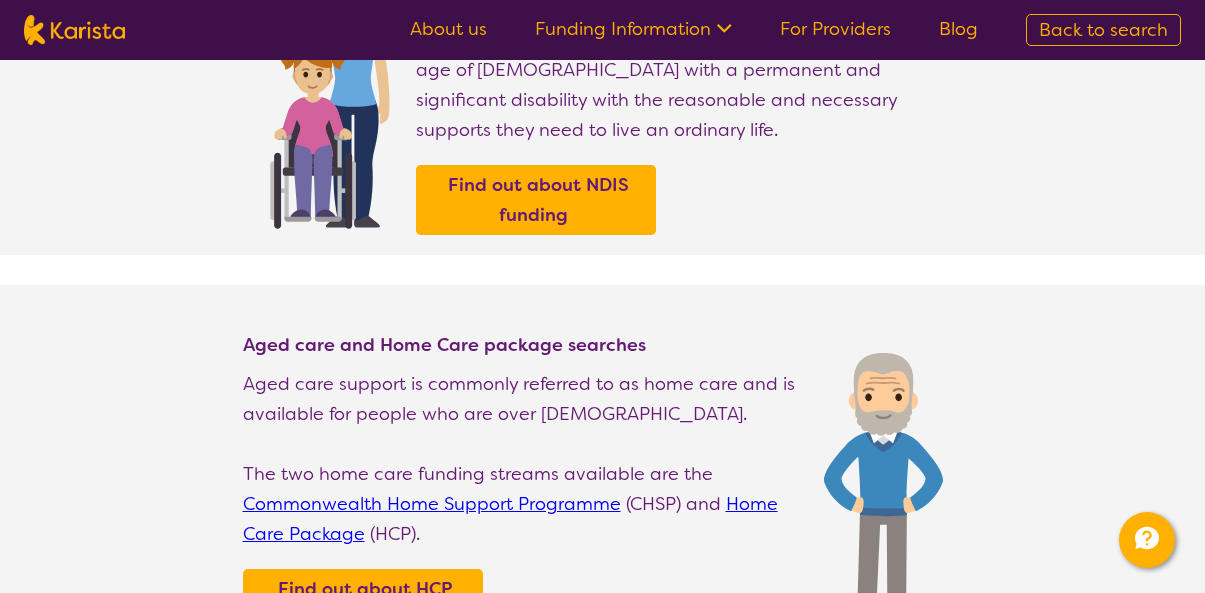 click 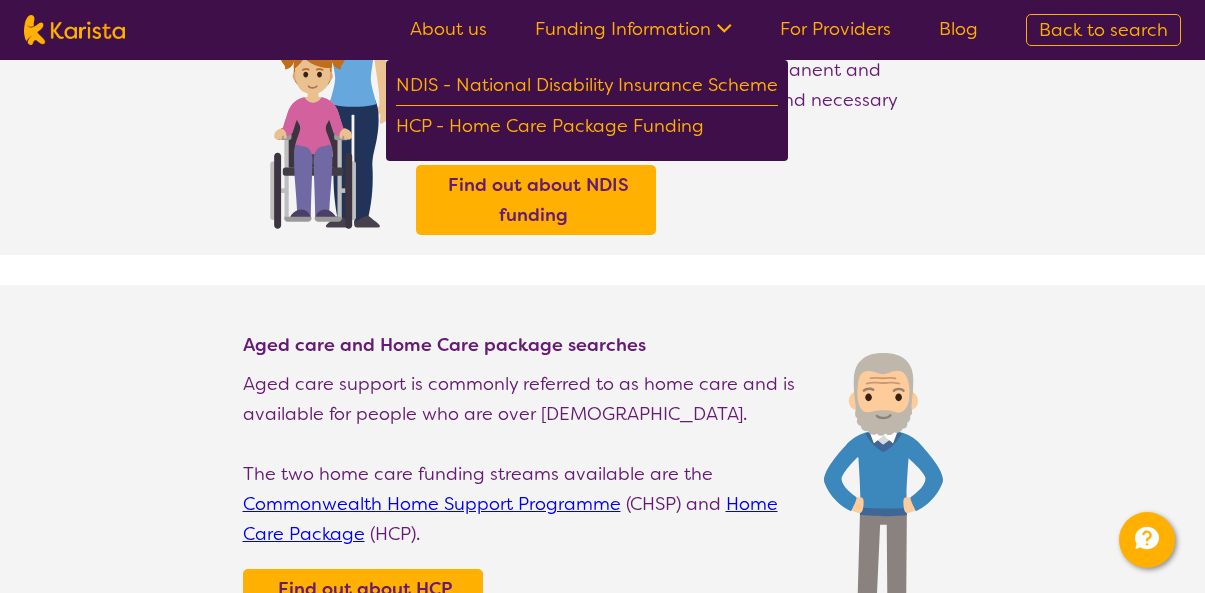 click 